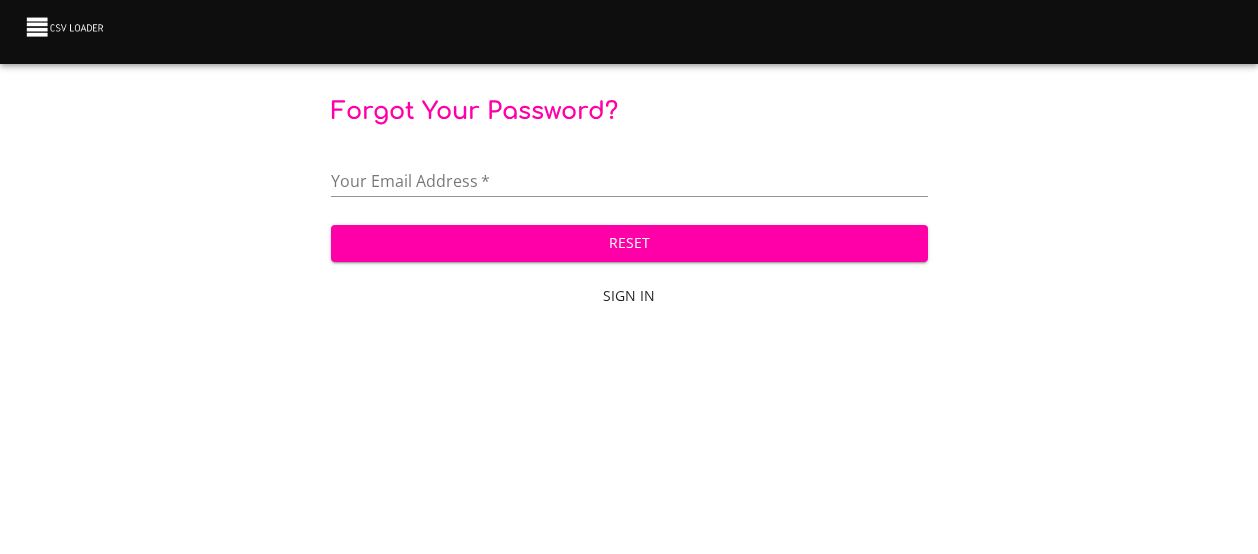 scroll, scrollTop: 0, scrollLeft: 0, axis: both 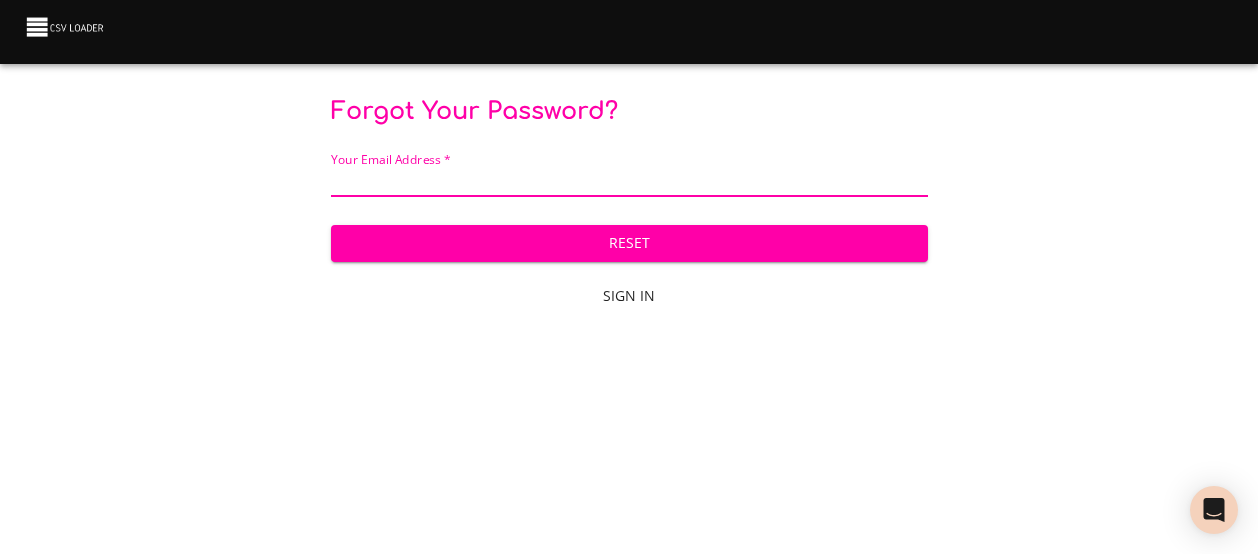 click at bounding box center (629, 182) 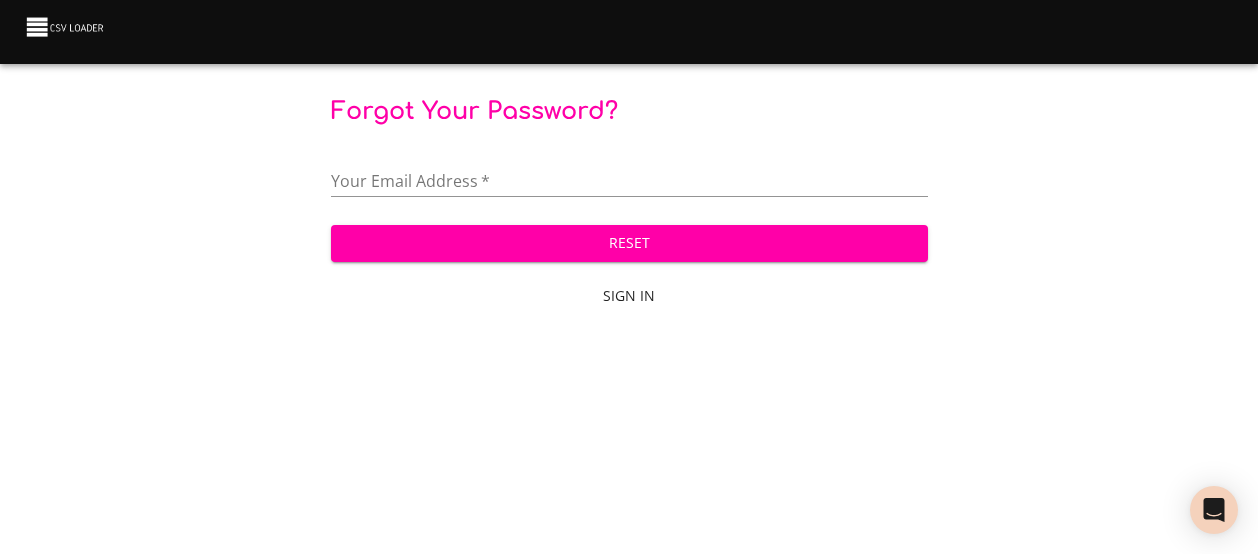 click on "Forgot Your Password? Your Email Address   * Reset Sign In" at bounding box center (629, 207) 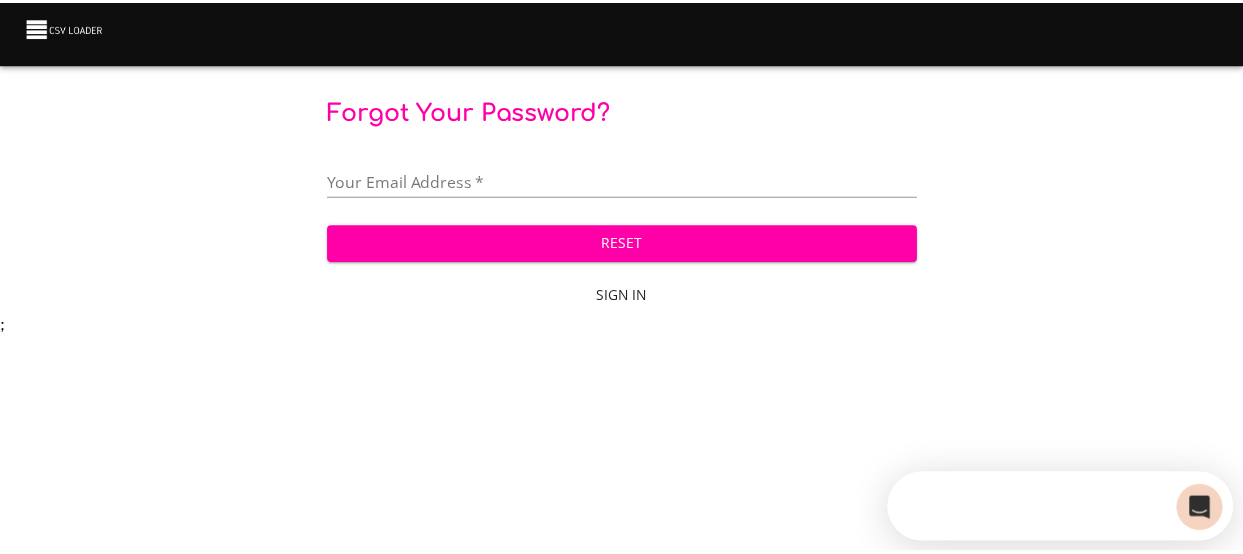 scroll, scrollTop: 0, scrollLeft: 0, axis: both 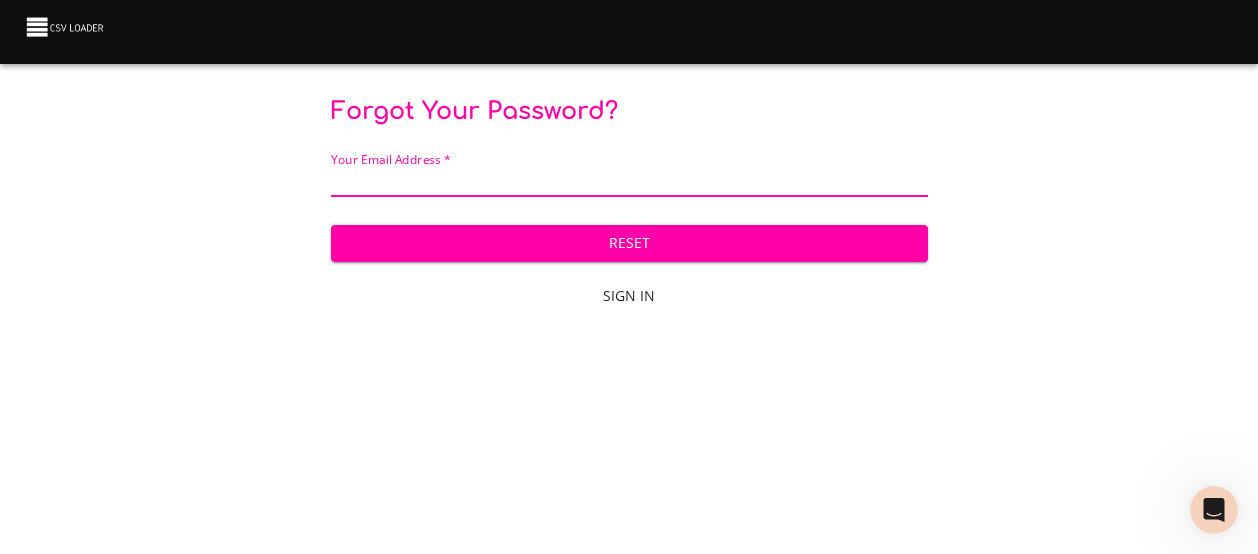 click at bounding box center (629, 182) 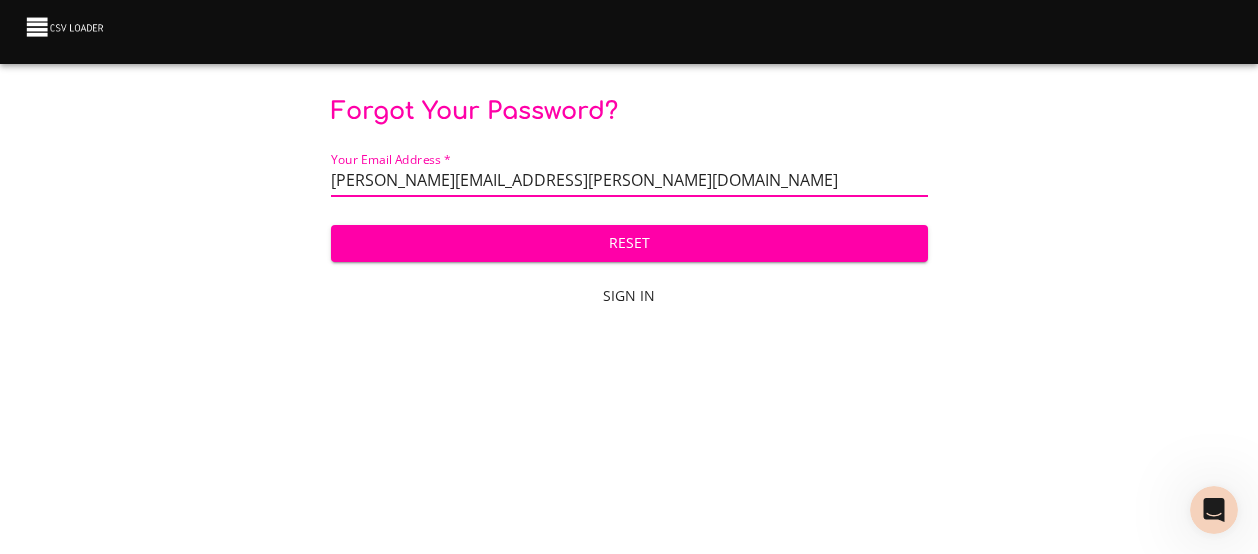 type on "Nicole.imbus@m3ins.com" 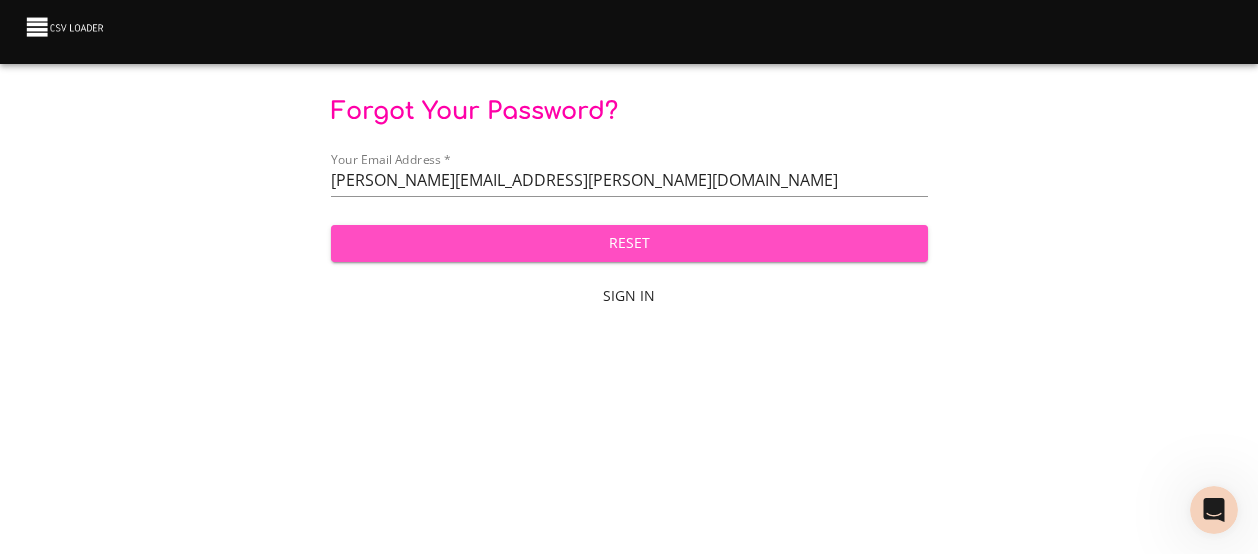 click on "Reset" at bounding box center [629, 243] 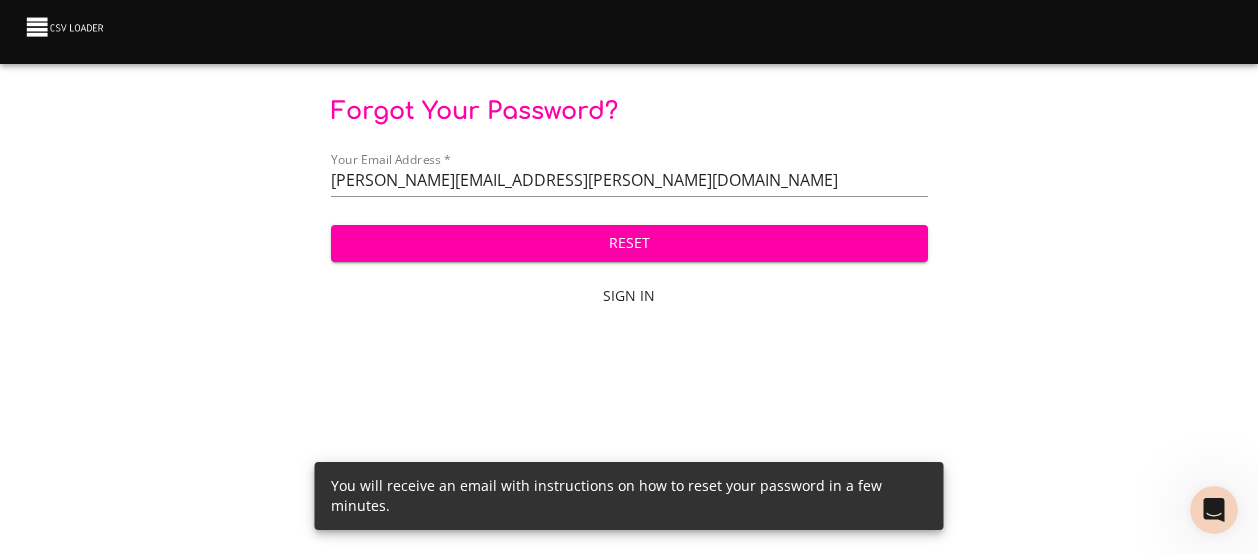 click on "Sign In" at bounding box center (629, 296) 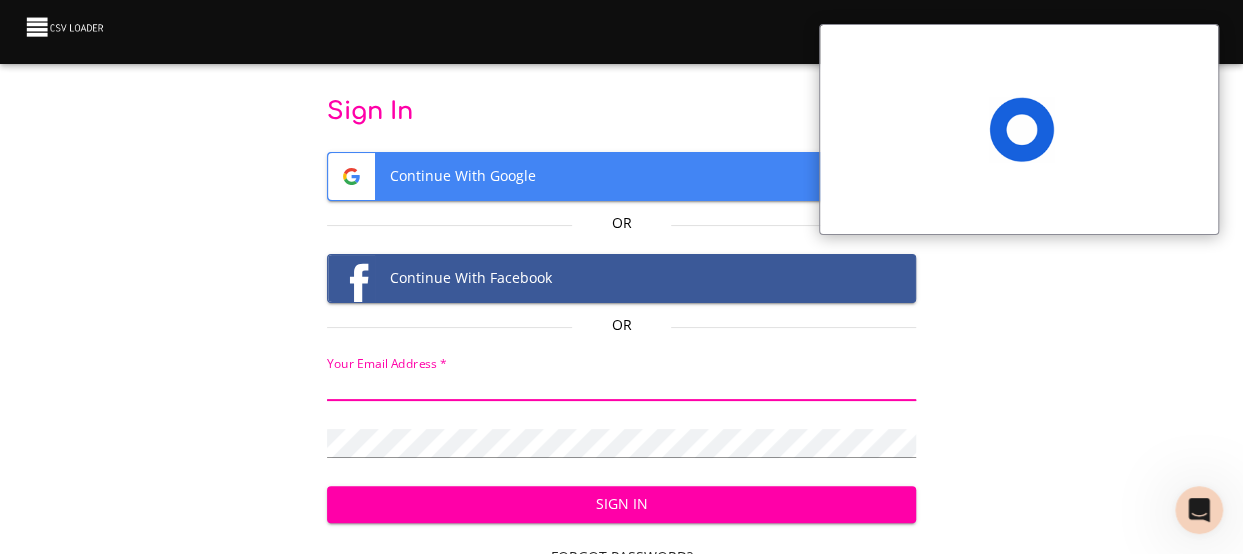 click at bounding box center (622, 386) 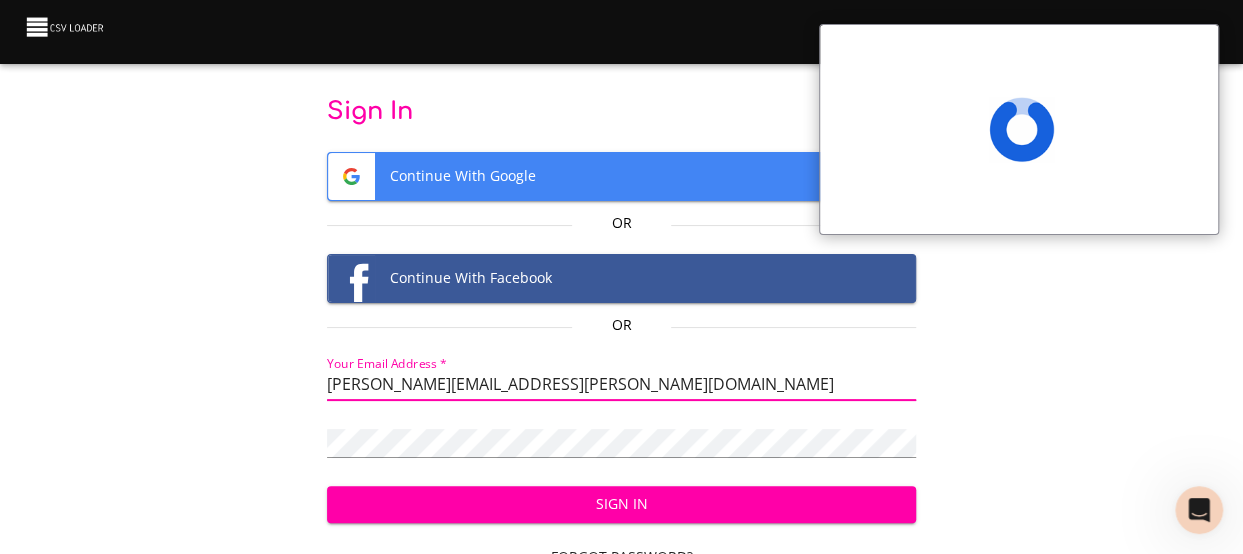 type on "Nicole.imbus@m3ins.com" 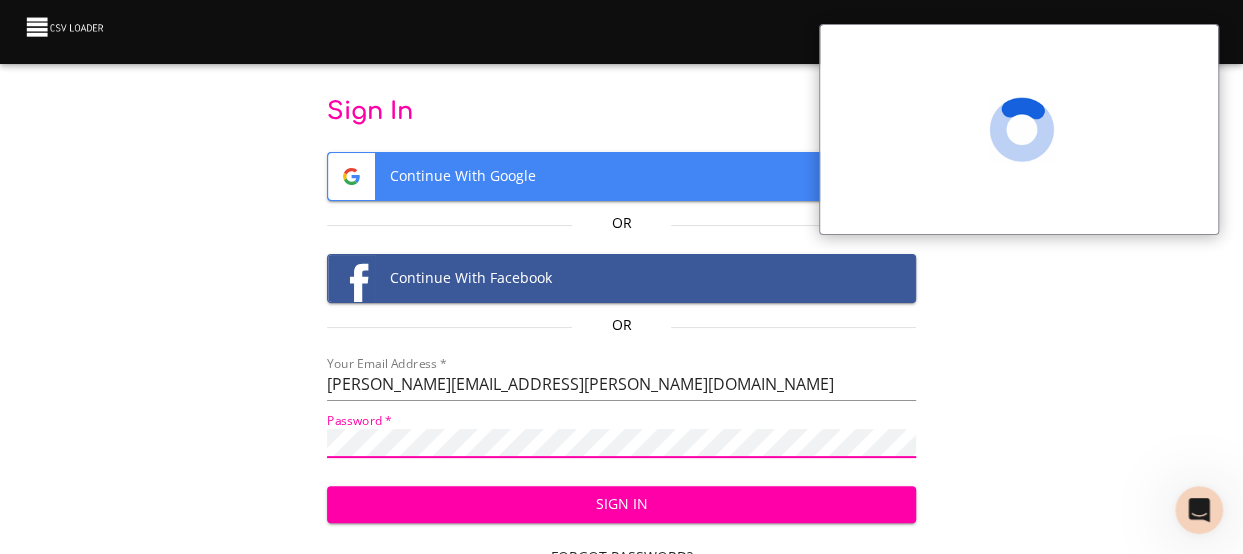 click on "Sign In" at bounding box center [622, 504] 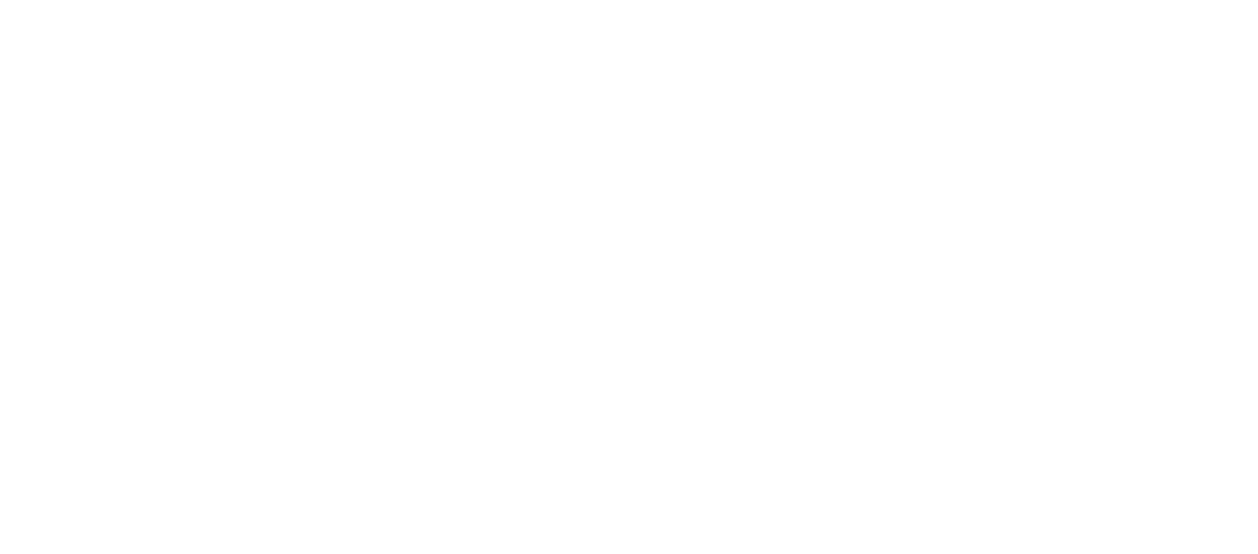 scroll, scrollTop: 0, scrollLeft: 0, axis: both 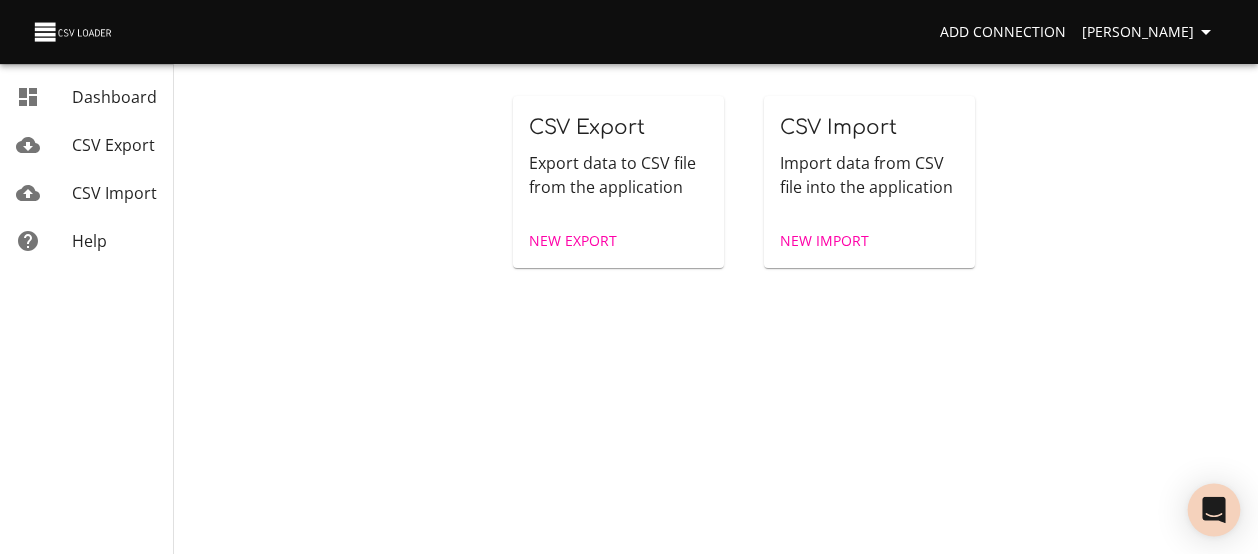 click 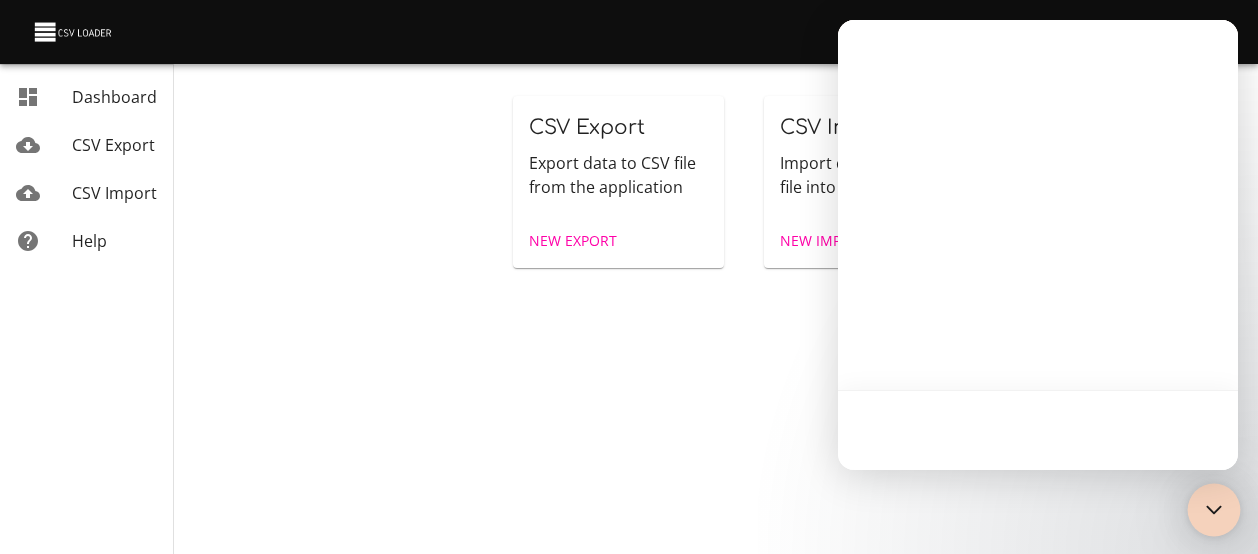scroll, scrollTop: 0, scrollLeft: 0, axis: both 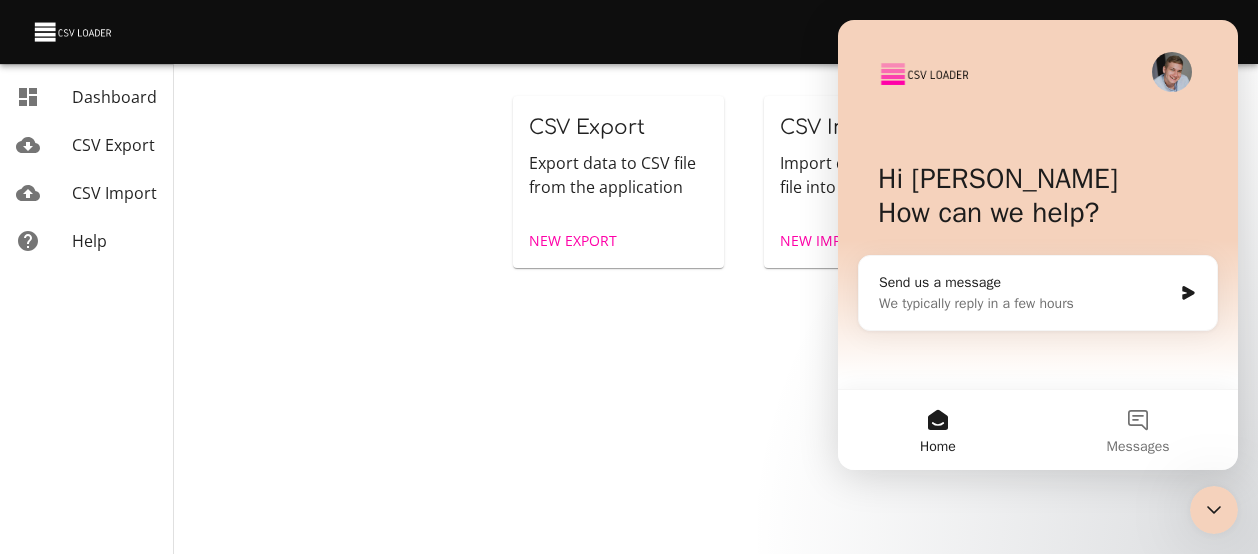 click on "We typically reply in a few hours" at bounding box center (1025, 303) 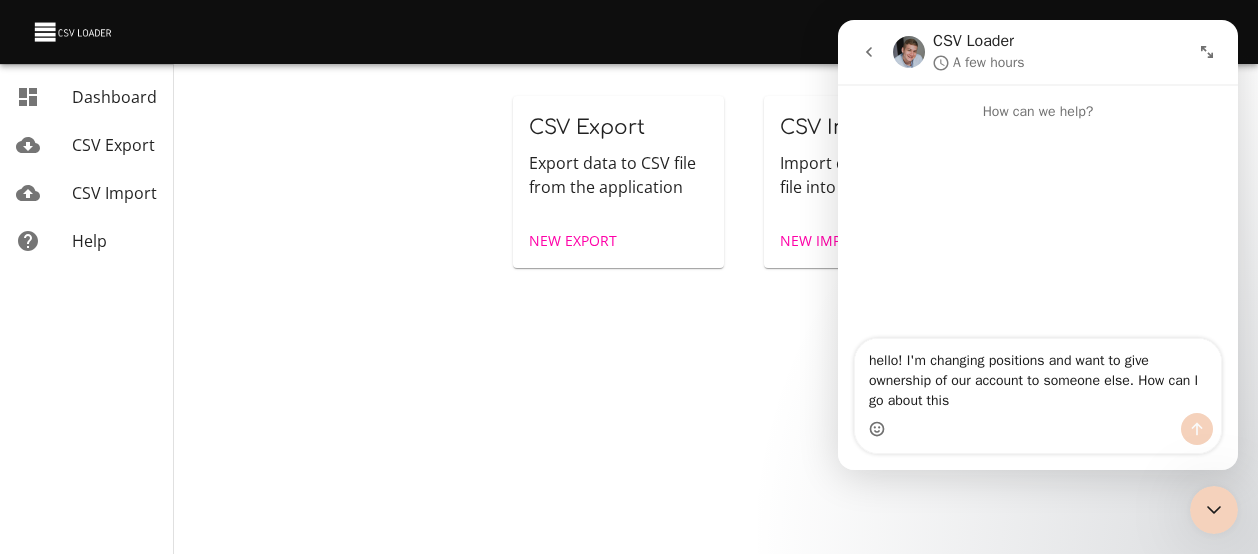 type on "hello! I'm changing positions and want to give ownership of our account to someone else. How can I go about this?" 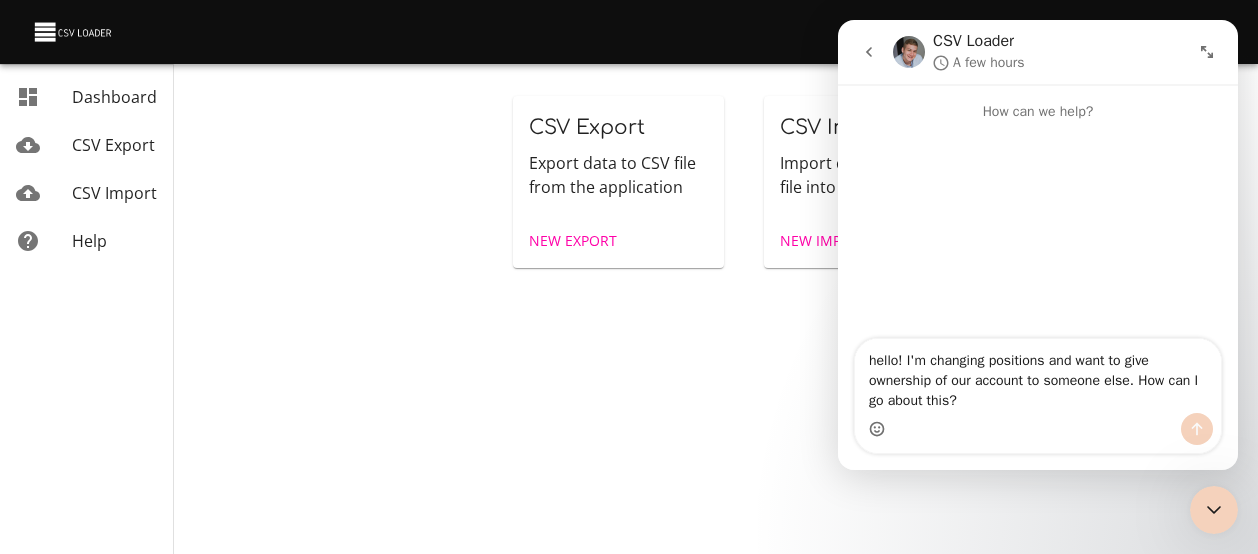 type 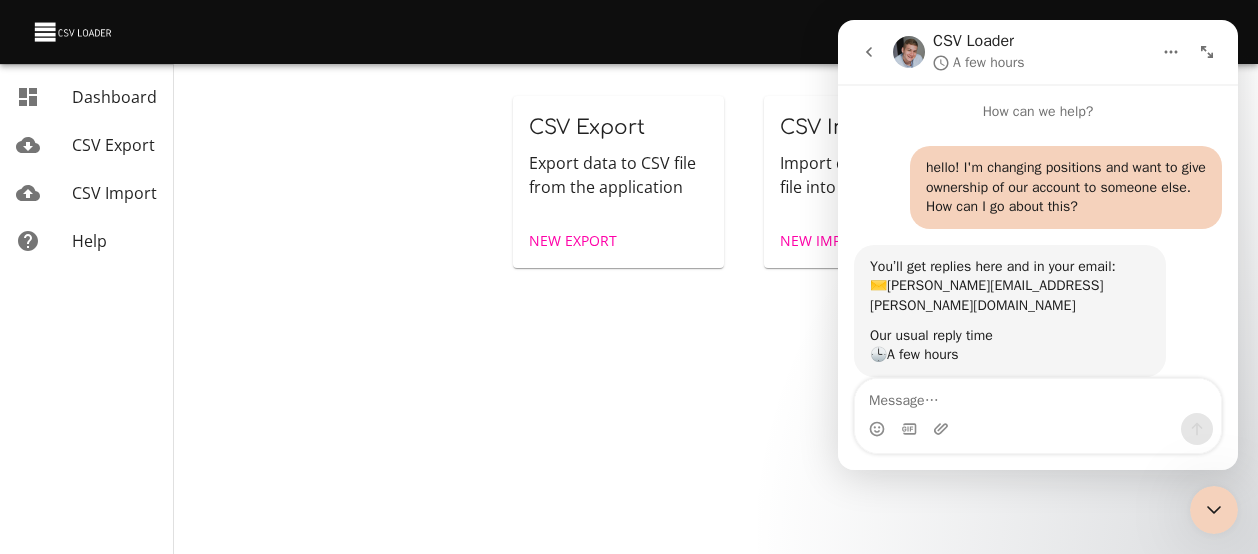 scroll, scrollTop: 75, scrollLeft: 0, axis: vertical 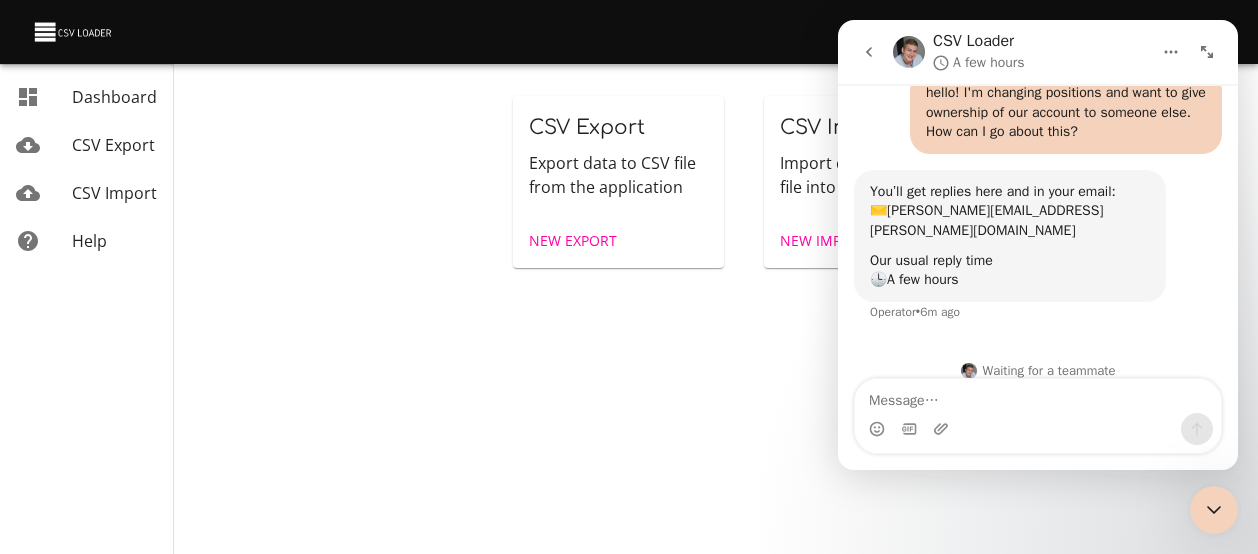 click on "Add Connection Nicole Imbus   Dashboard CSV Export CSV Import Help CSV Export Export data to CSV file from the application New Export CSV Import Import data from CSV file into the application New Import
Dashboard CSV Export CSV Import Help" at bounding box center (629, 277) 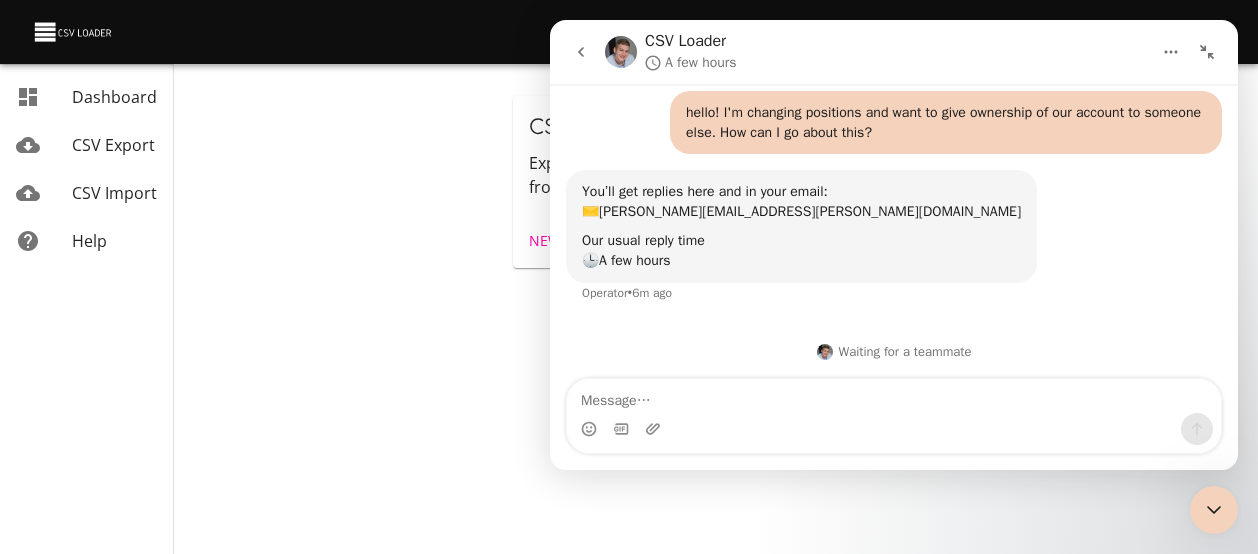 click 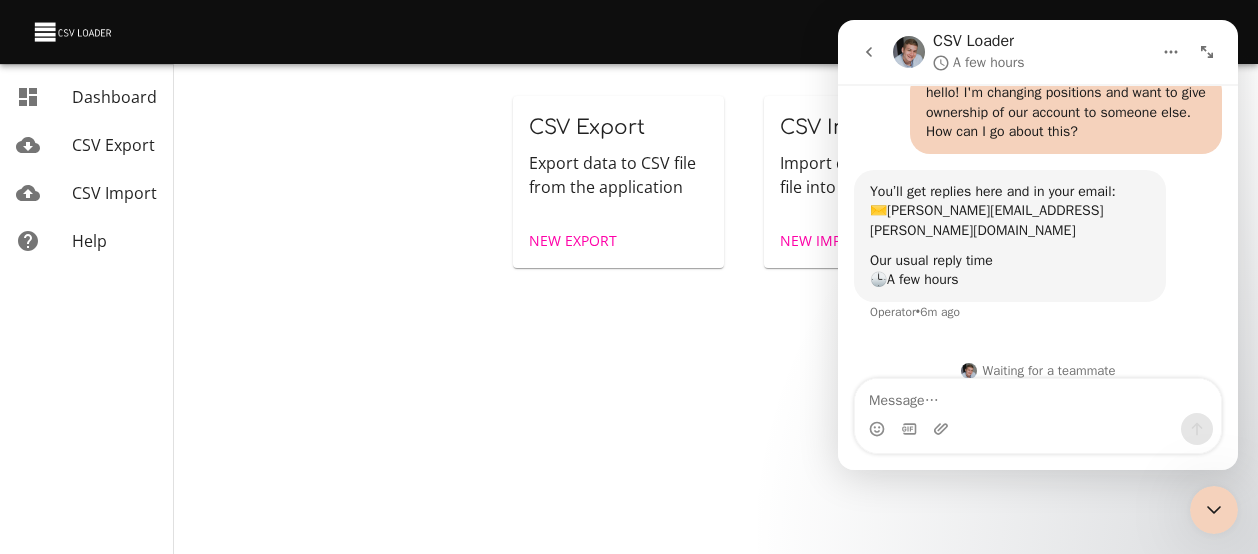 click at bounding box center (74, 32) 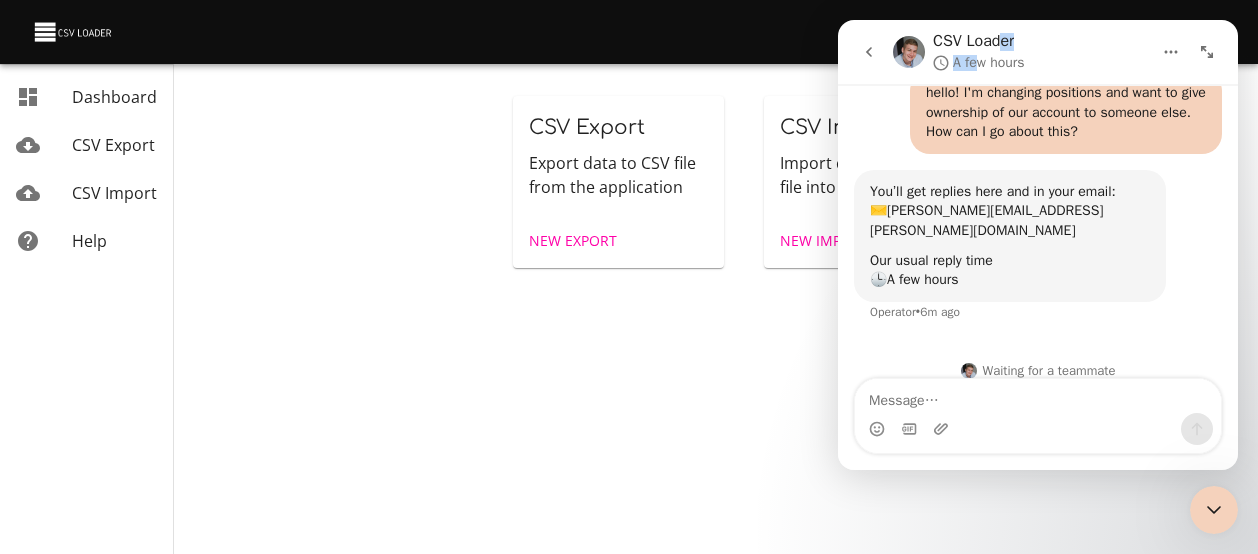 drag, startPoint x: 986, startPoint y: 42, endPoint x: 975, endPoint y: 83, distance: 42.44997 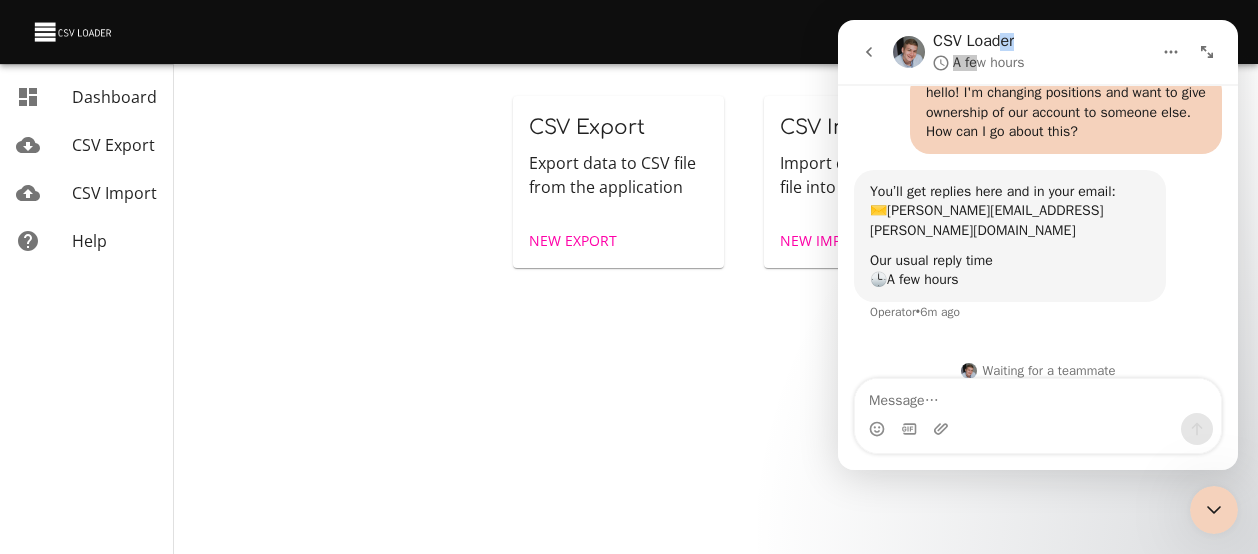 click at bounding box center (1214, 510) 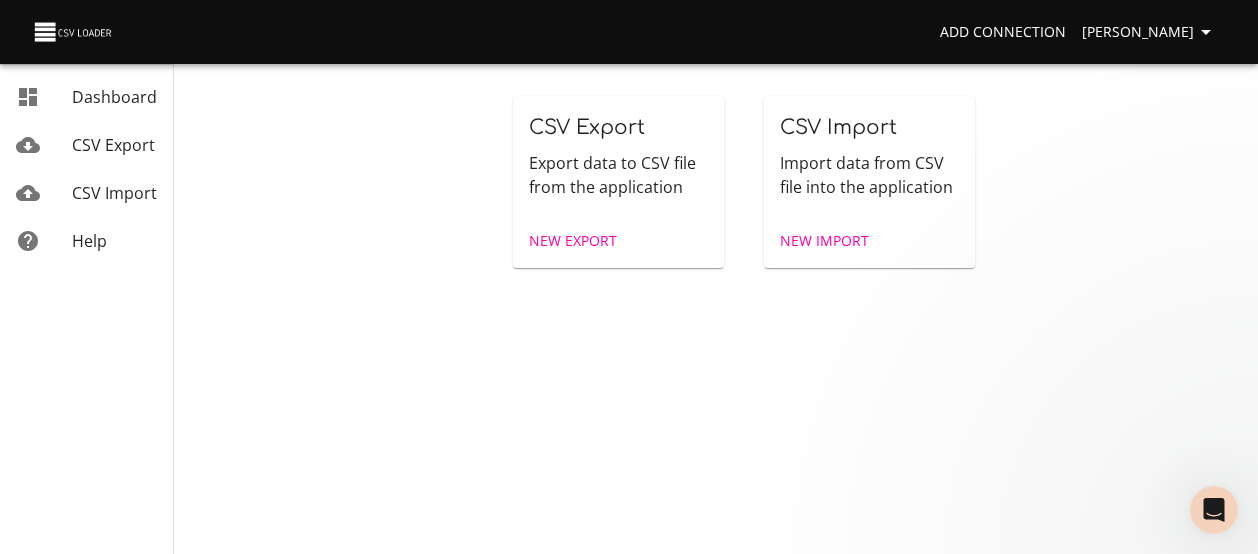 scroll, scrollTop: 0, scrollLeft: 0, axis: both 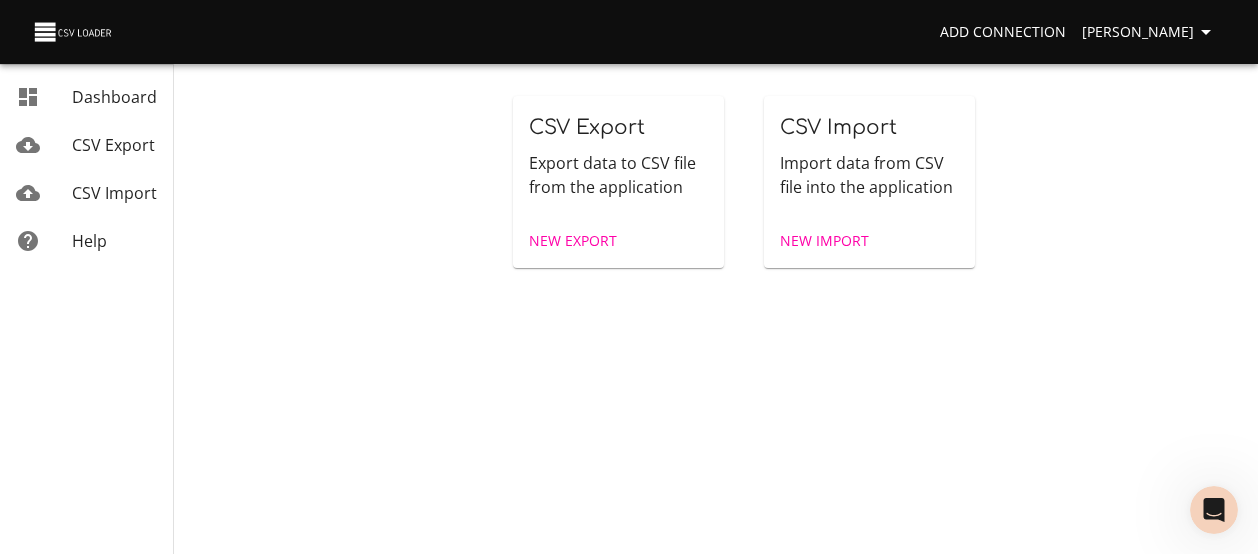 click at bounding box center (74, 32) 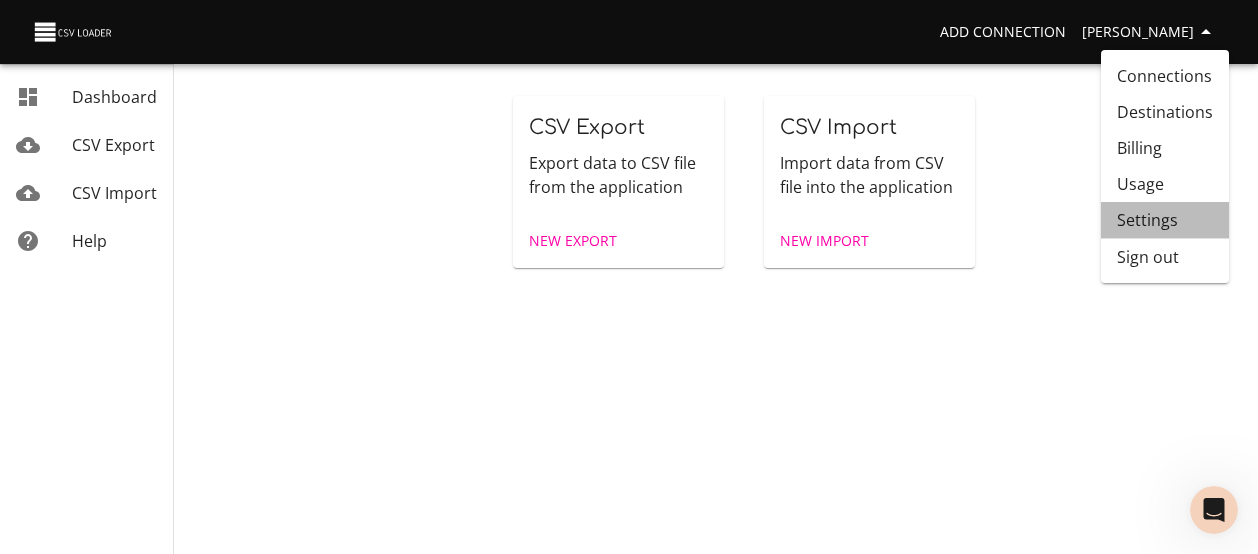 click on "Settings" at bounding box center [1165, 220] 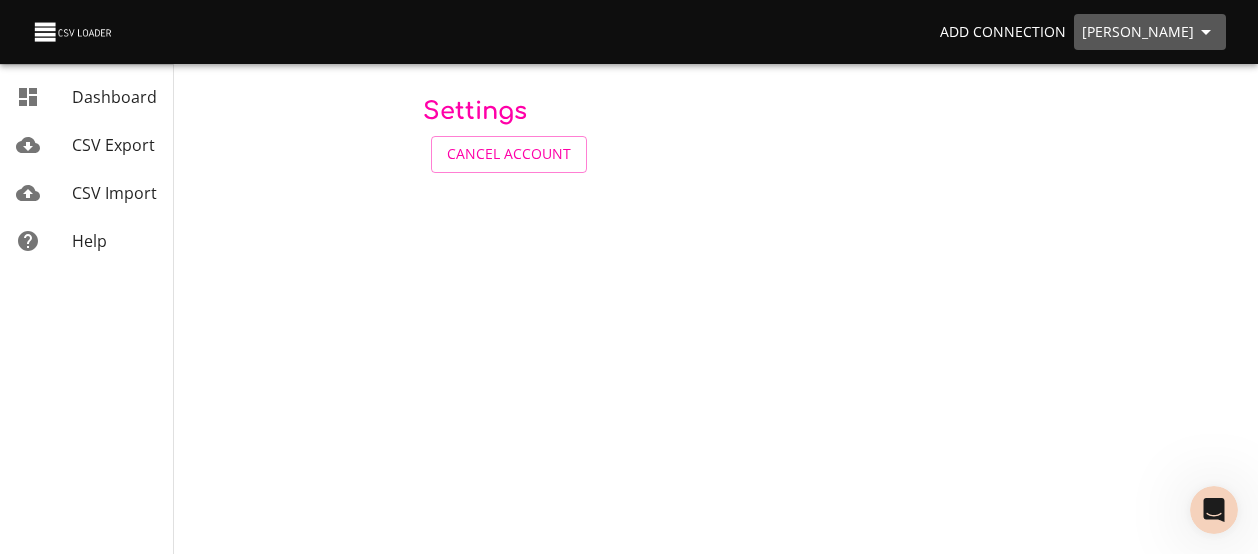 click on "[PERSON_NAME]" at bounding box center [1150, 32] 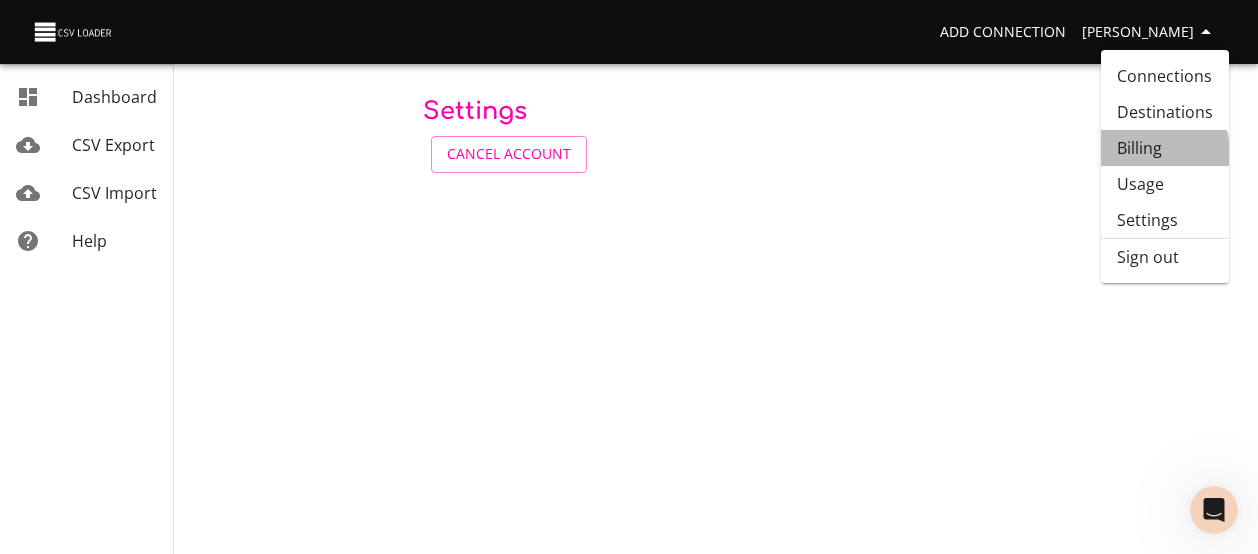click on "Billing" at bounding box center (1165, 148) 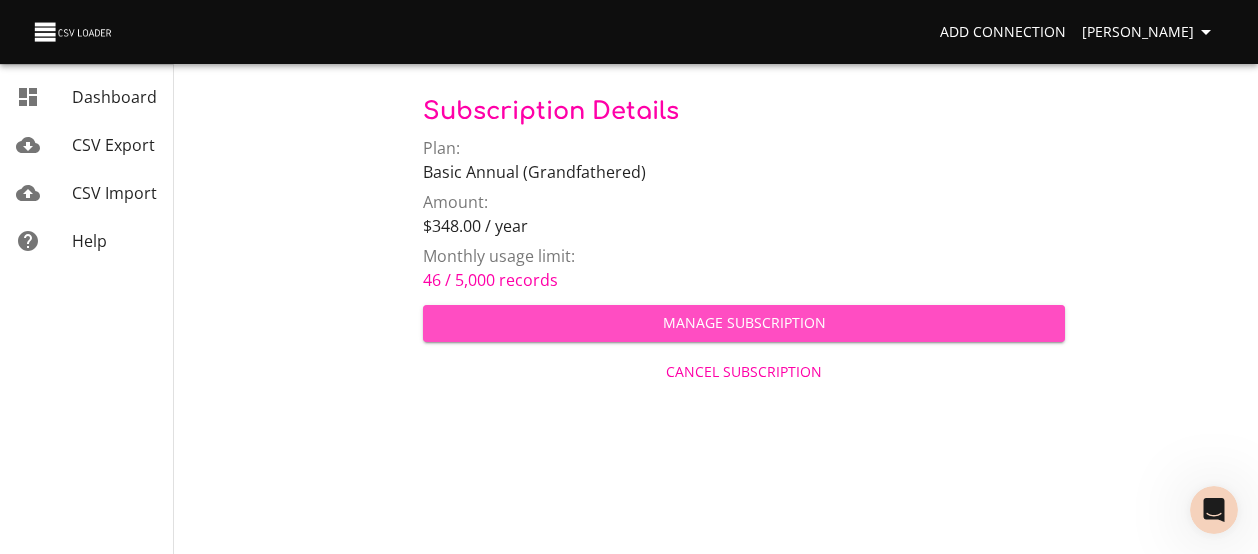 click on "Manage Subscription" at bounding box center [744, 323] 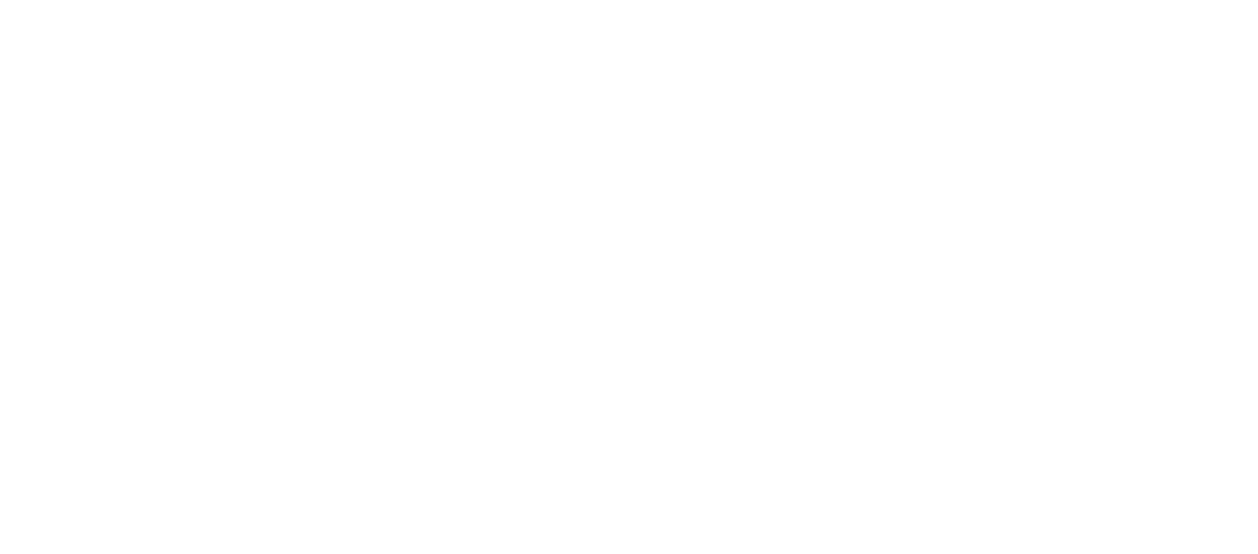 scroll, scrollTop: 0, scrollLeft: 0, axis: both 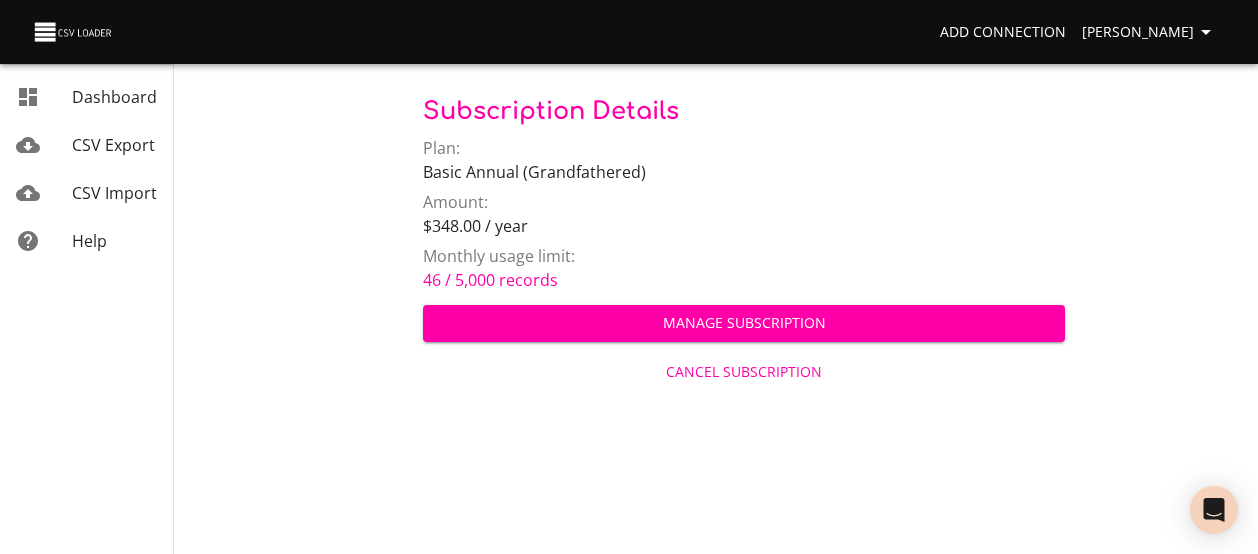 click on "[PERSON_NAME]" at bounding box center [1150, 32] 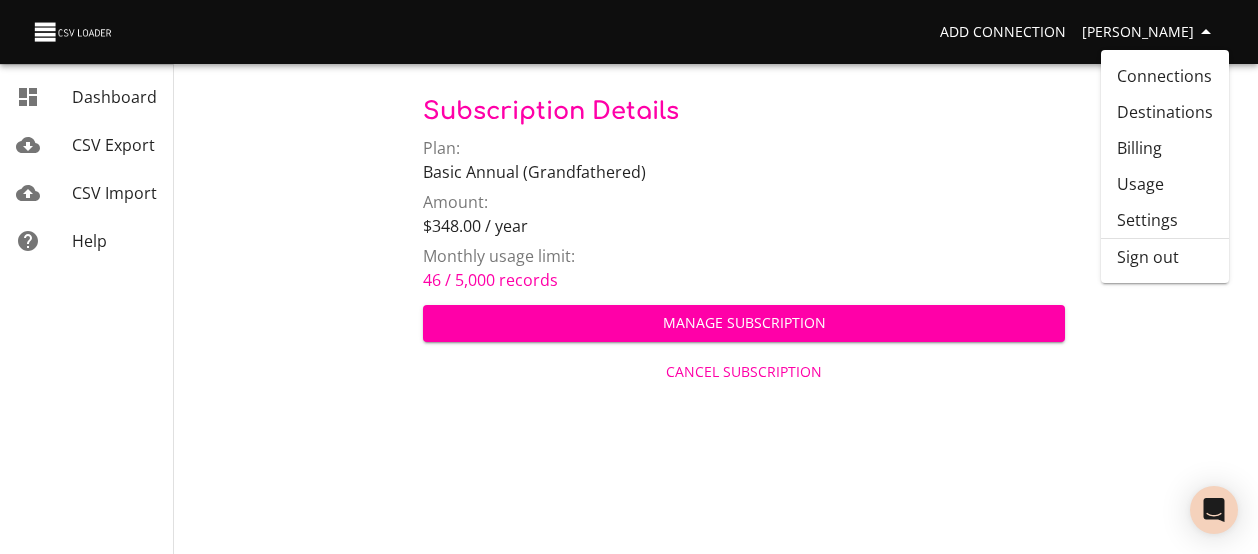 click on "Subscription Details Plan: Basic Annual (Grandfathered) Amount: $348.00 / year Monthly usage limit: 46 / 5,000 records Manage Subscription Cancel Subscription" at bounding box center [744, 245] 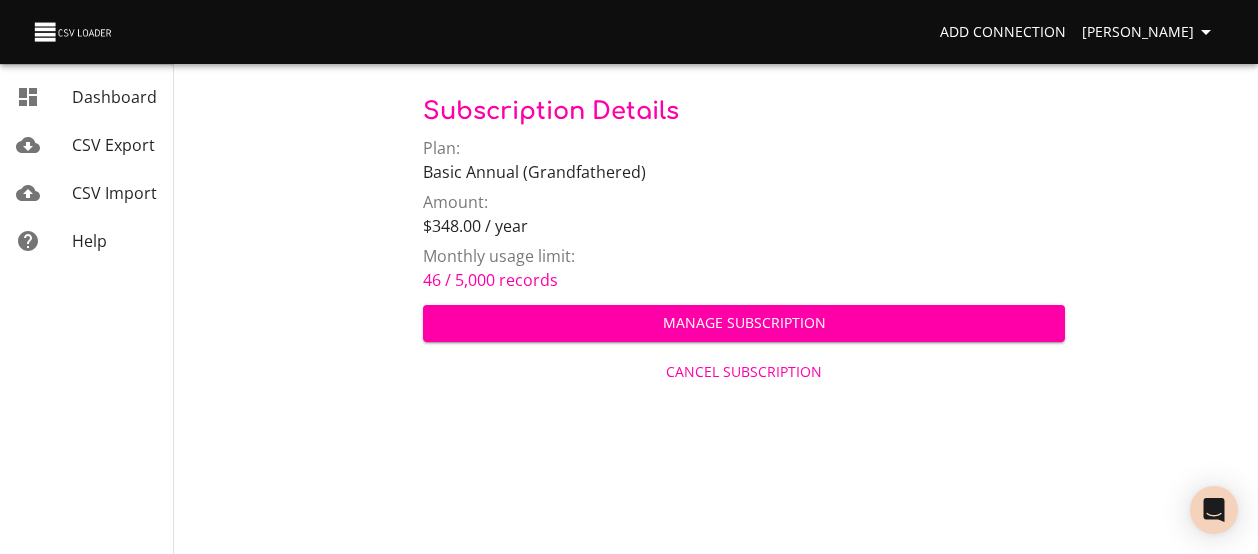 click on "[PERSON_NAME]" at bounding box center [1150, 32] 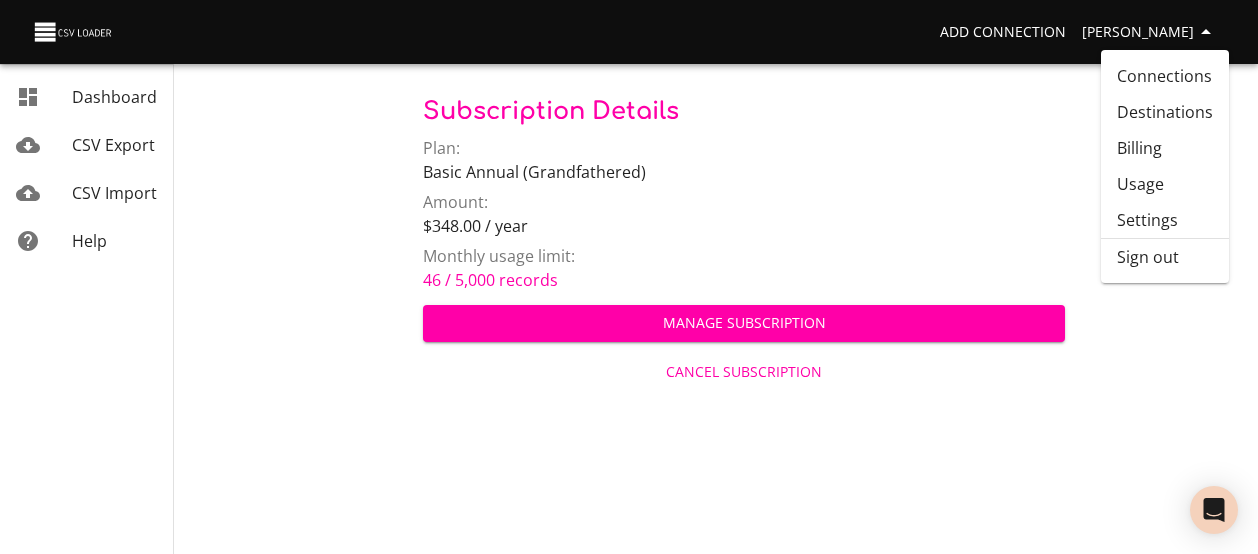 click on "Settings" at bounding box center [1165, 220] 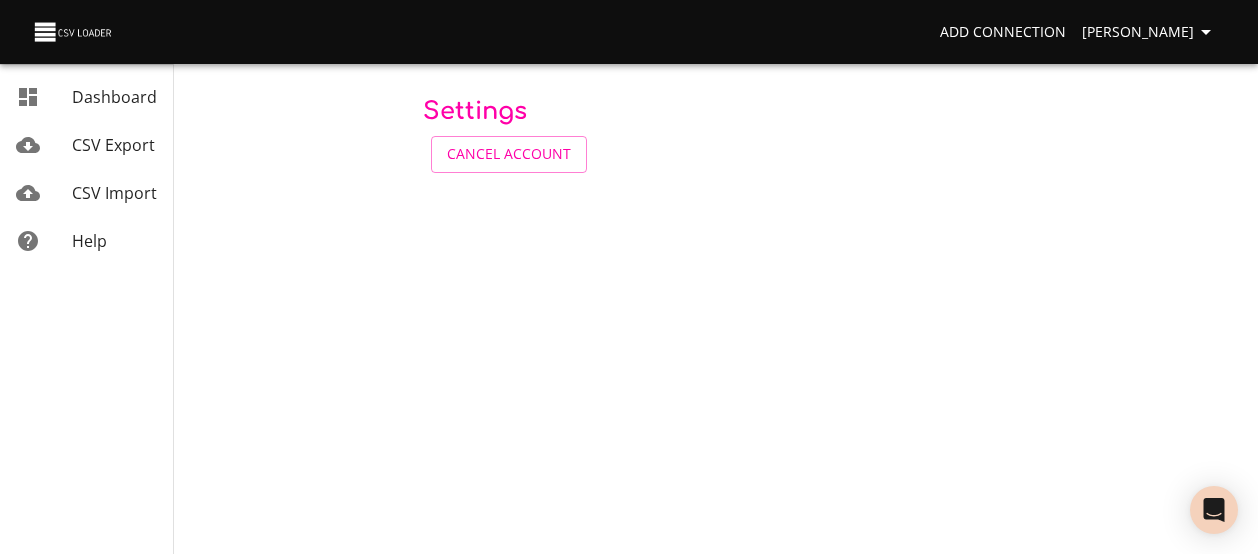click on "Settings" at bounding box center (475, 111) 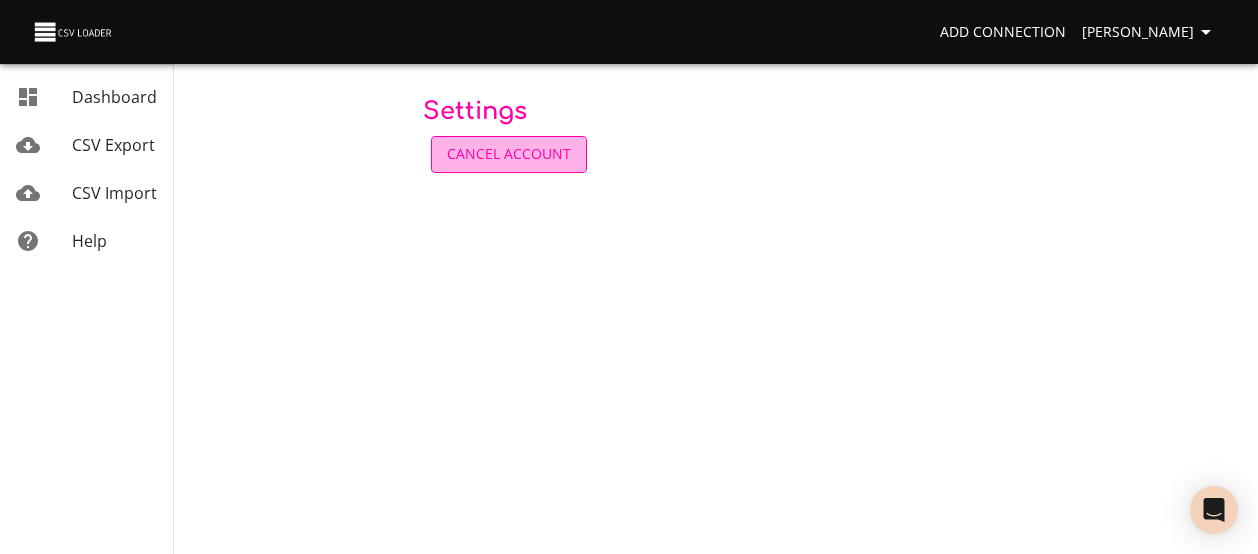click on "Cancel Account" at bounding box center [509, 154] 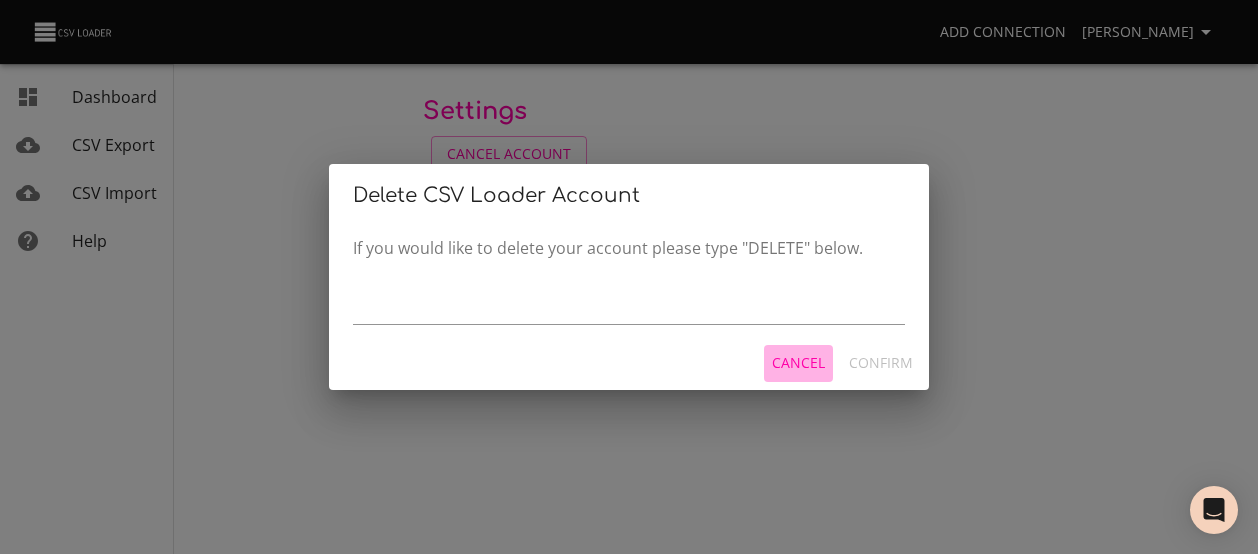 click on "Cancel" at bounding box center (798, 363) 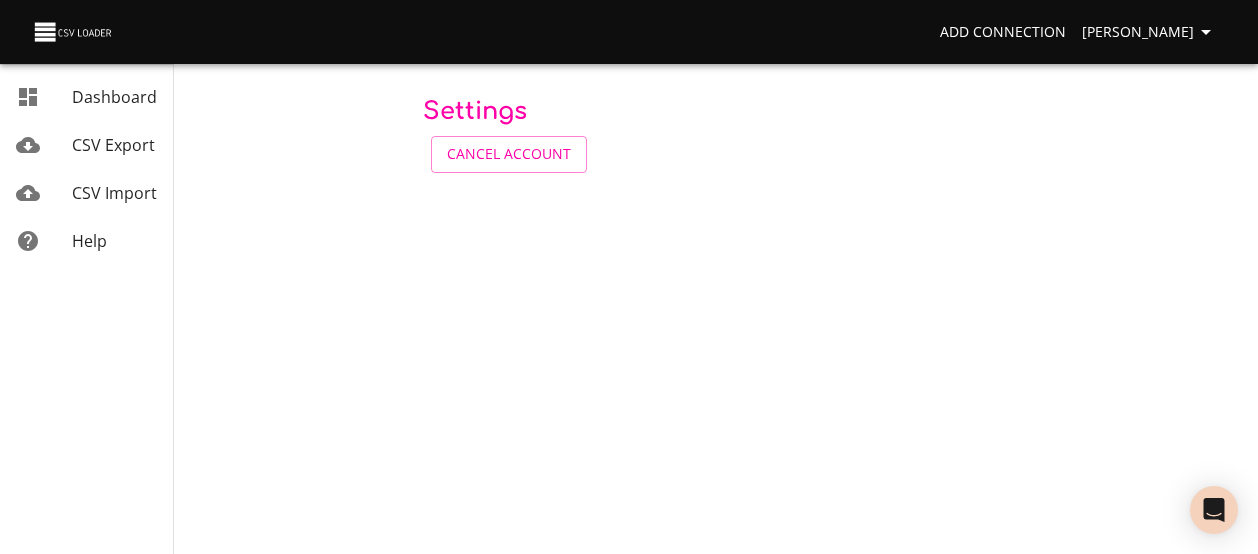 click on "Add Connection" at bounding box center [1003, 32] 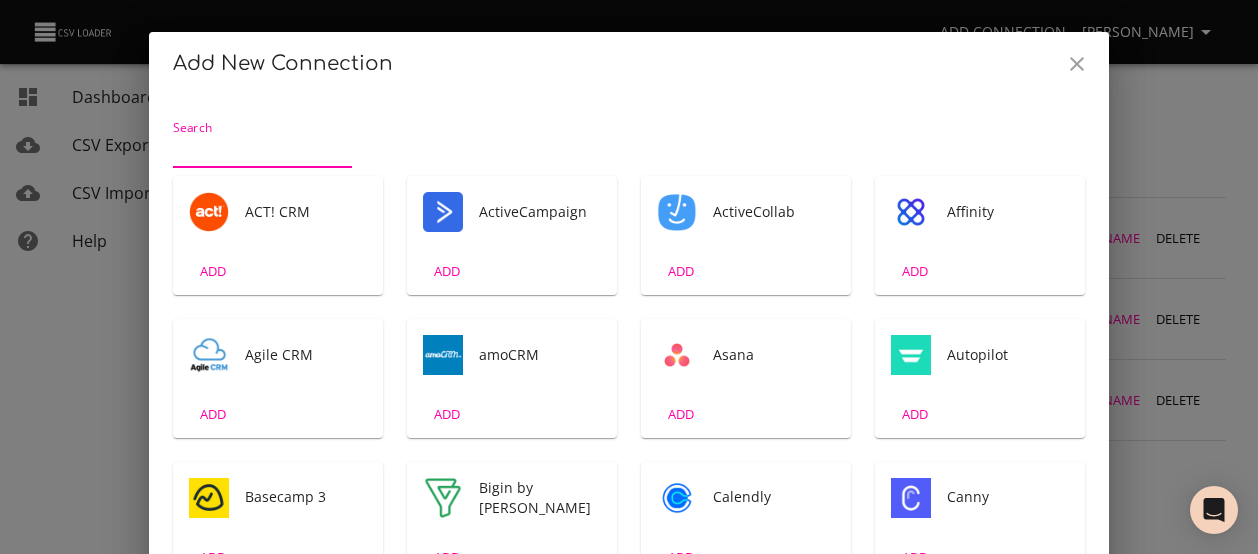 click 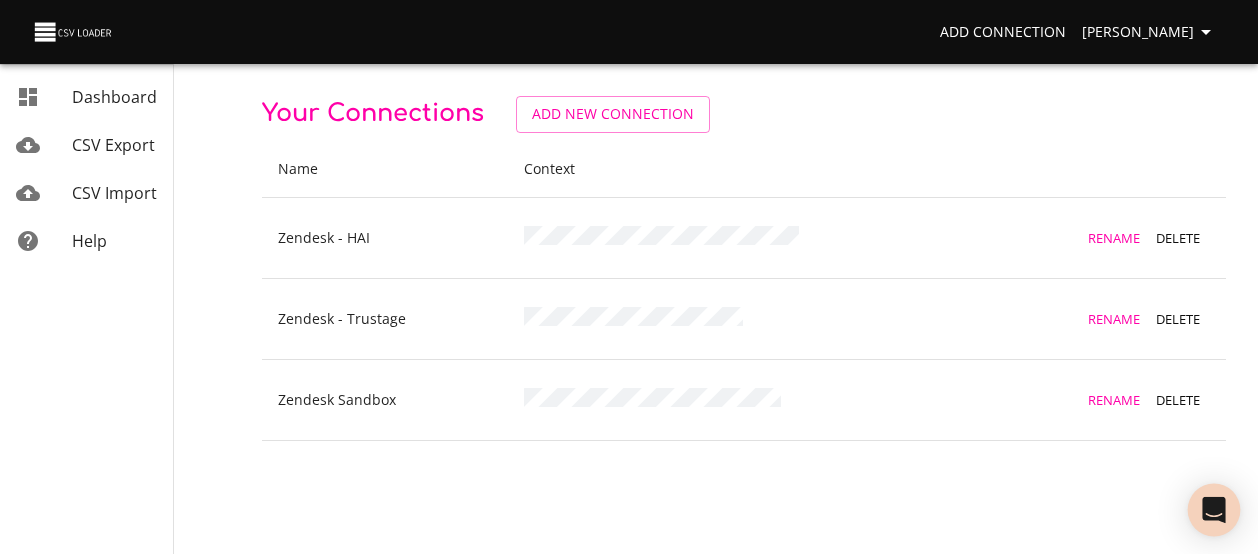 click 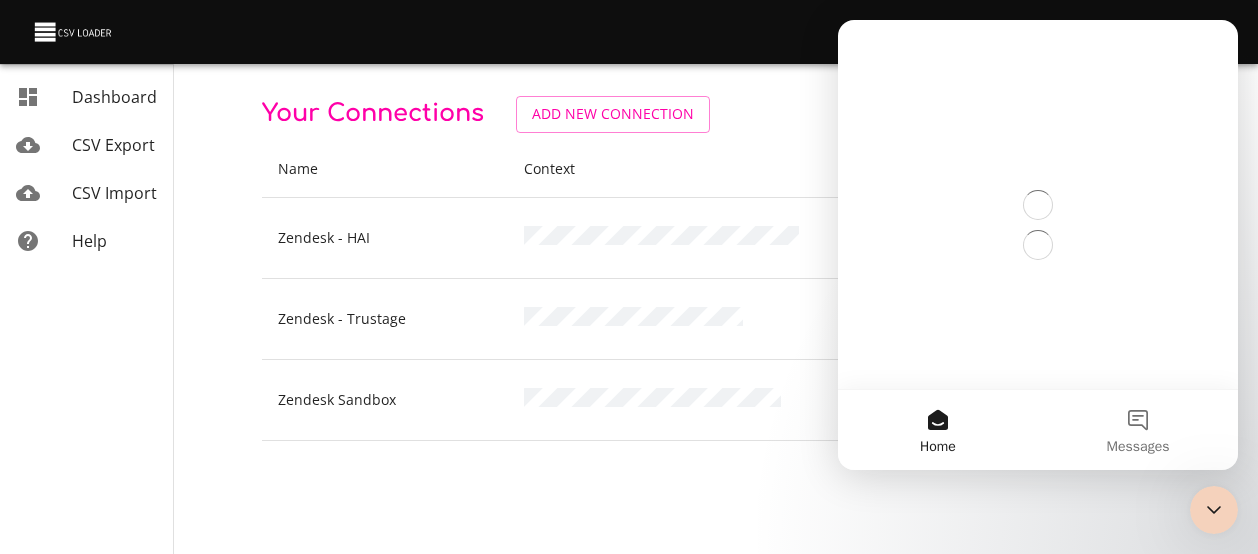 scroll, scrollTop: 0, scrollLeft: 0, axis: both 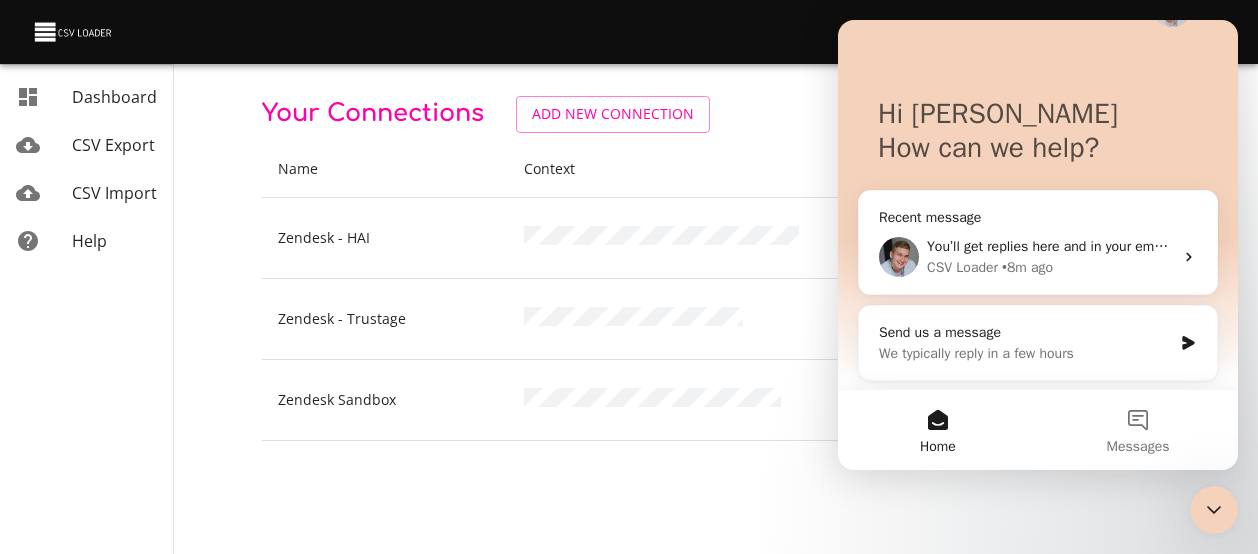 click 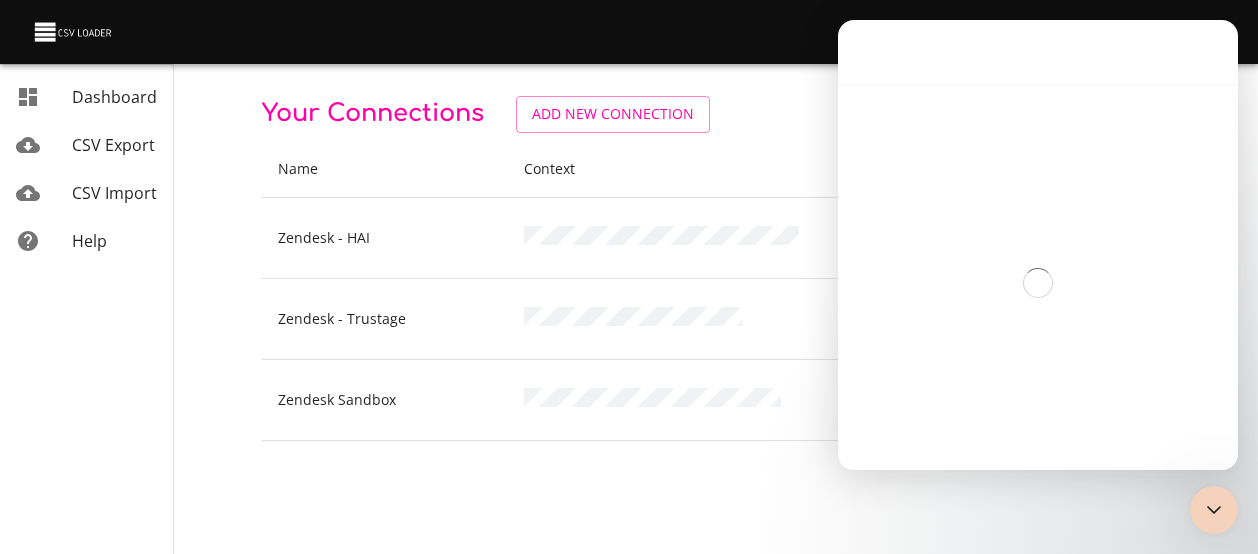scroll, scrollTop: 0, scrollLeft: 0, axis: both 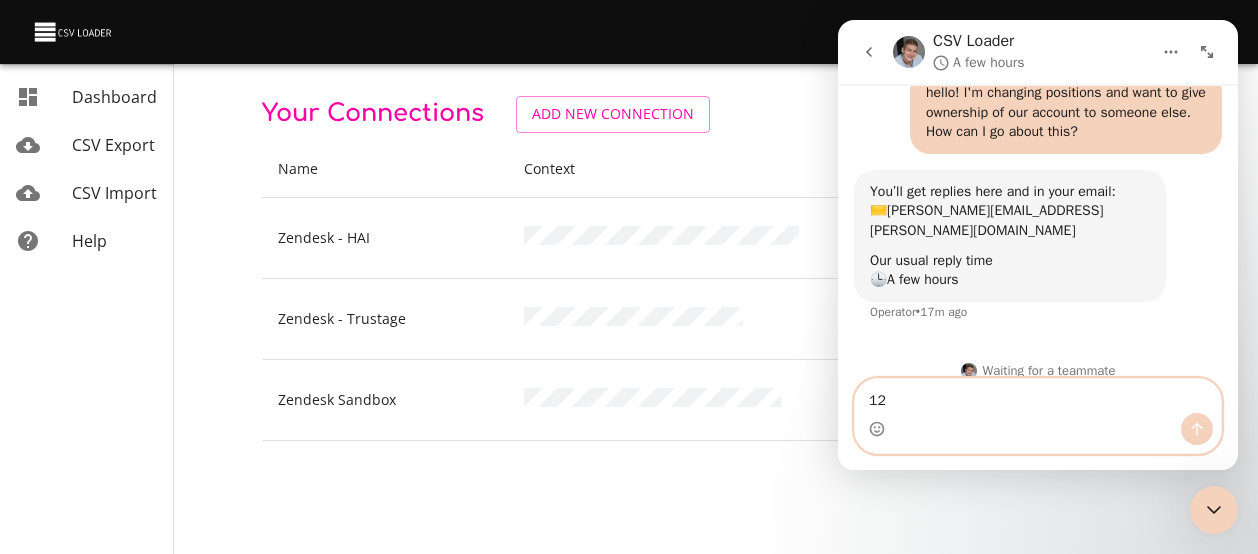 type on "1" 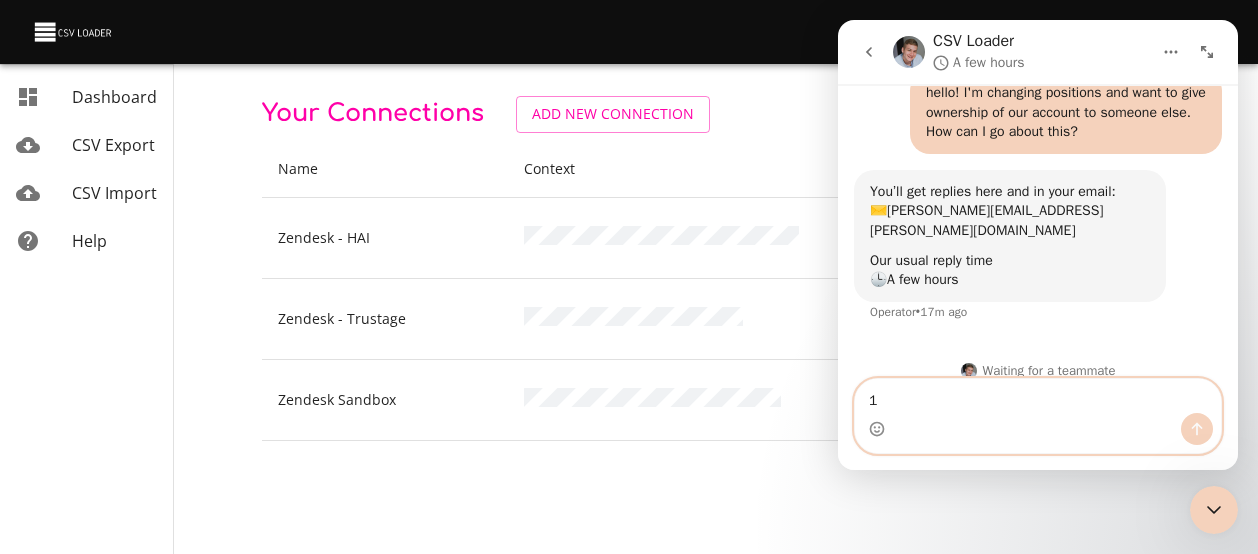 type 